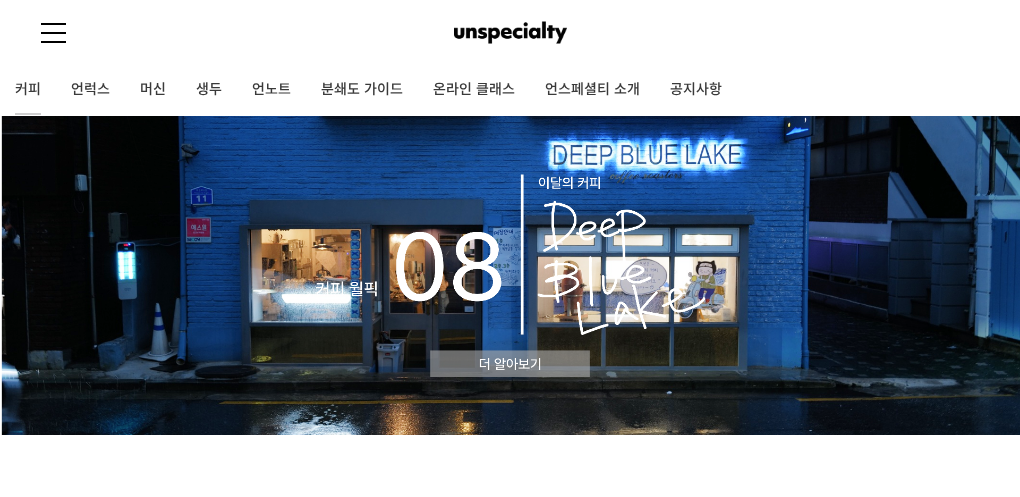 scroll, scrollTop: 0, scrollLeft: 0, axis: both 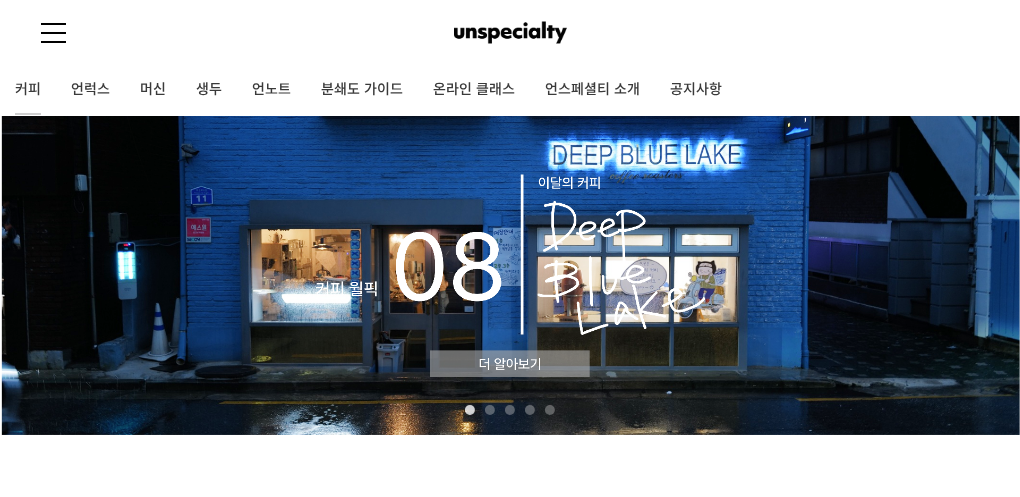click on "커피" at bounding box center [28, 90] 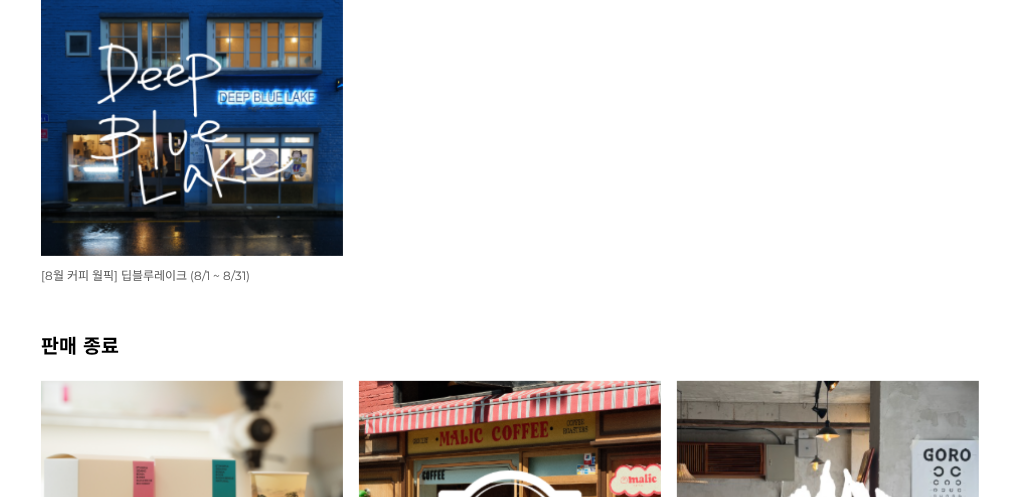 scroll, scrollTop: 305, scrollLeft: 0, axis: vertical 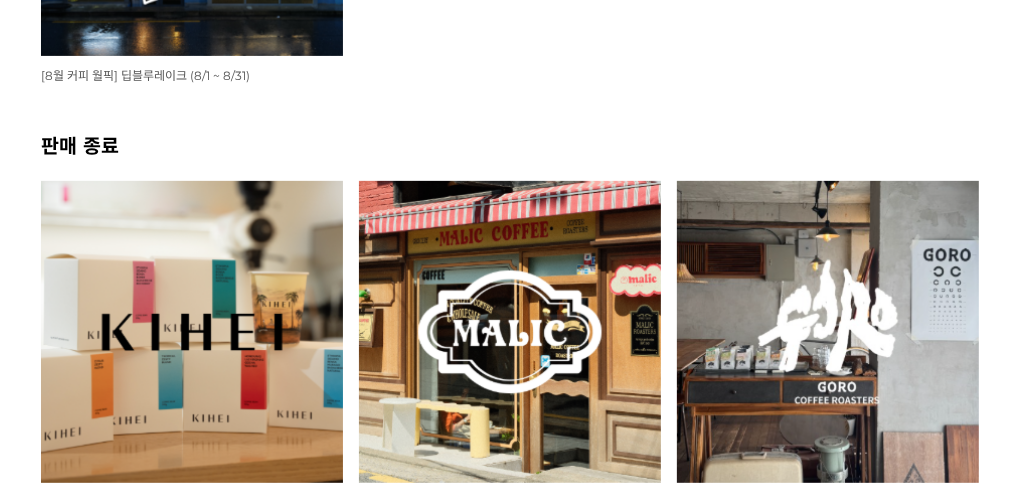 click at bounding box center [192, -95] 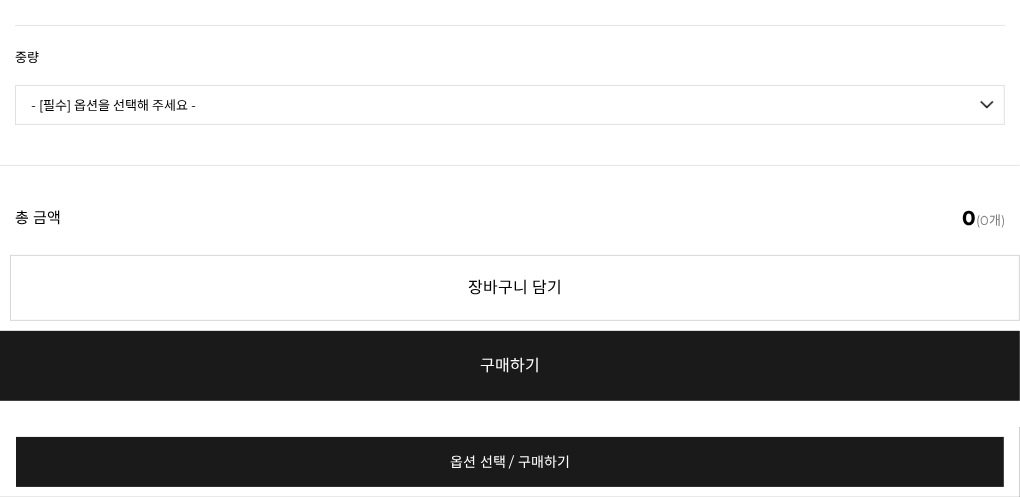 scroll, scrollTop: 499, scrollLeft: 0, axis: vertical 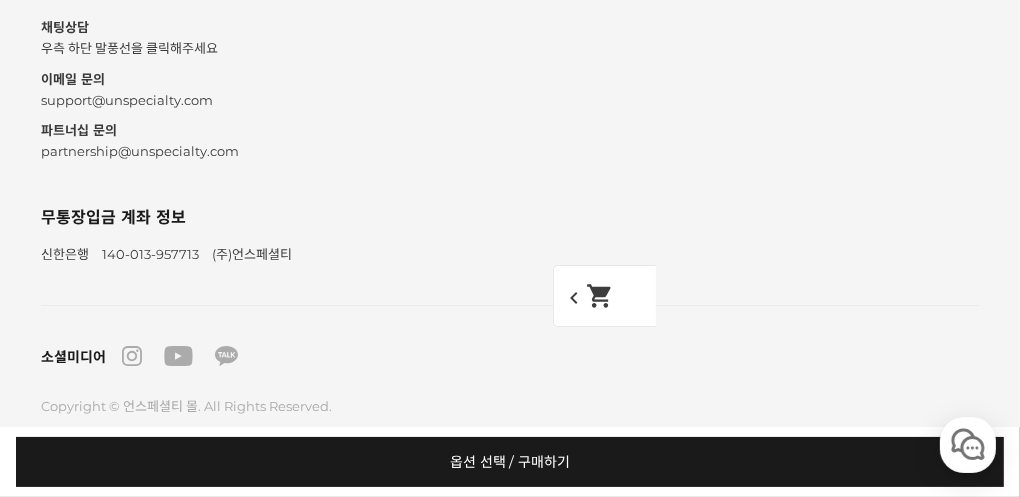 click at bounding box center (510, -2160) 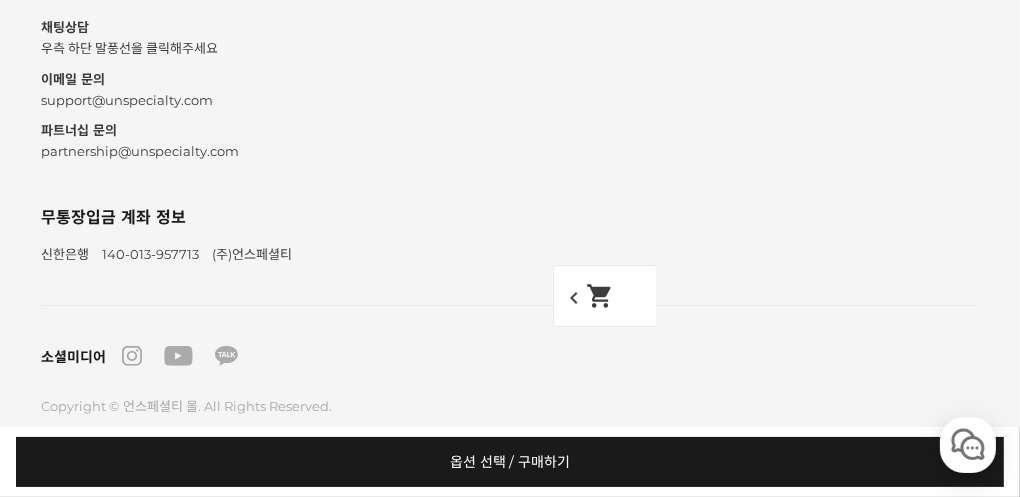scroll, scrollTop: 11949, scrollLeft: 0, axis: vertical 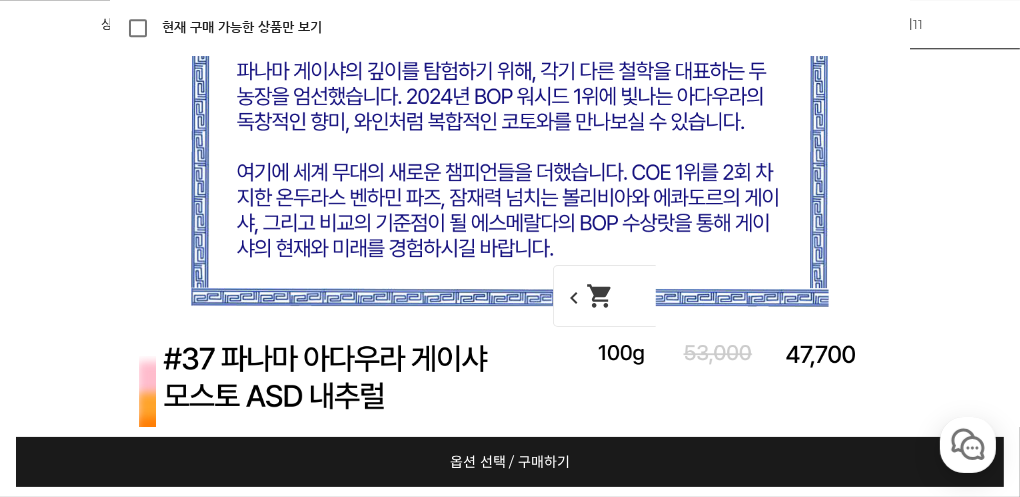 click at bounding box center [510, -1830] 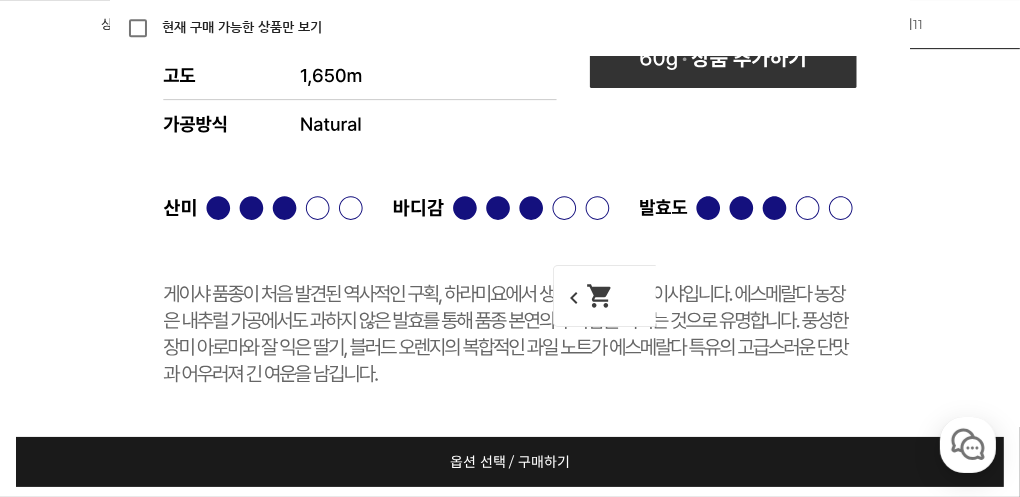 scroll, scrollTop: 9449, scrollLeft: 0, axis: vertical 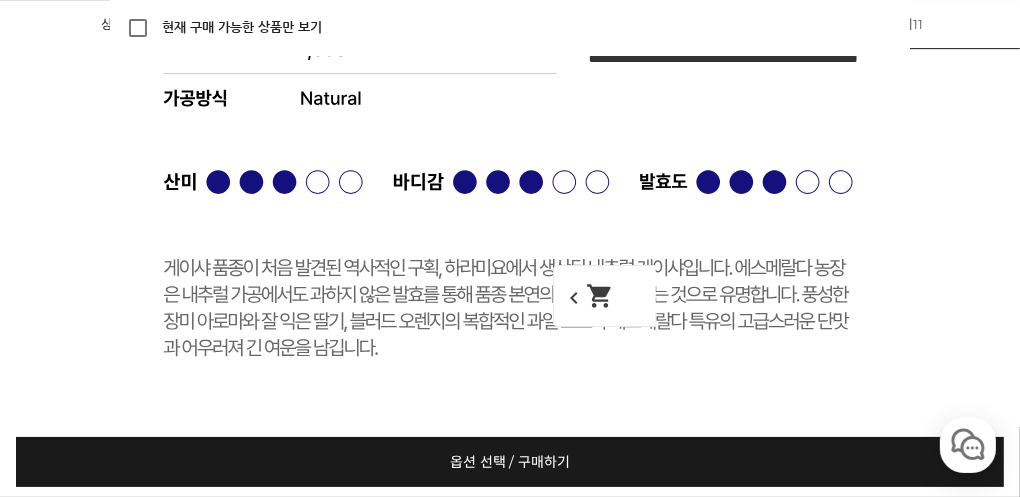 click 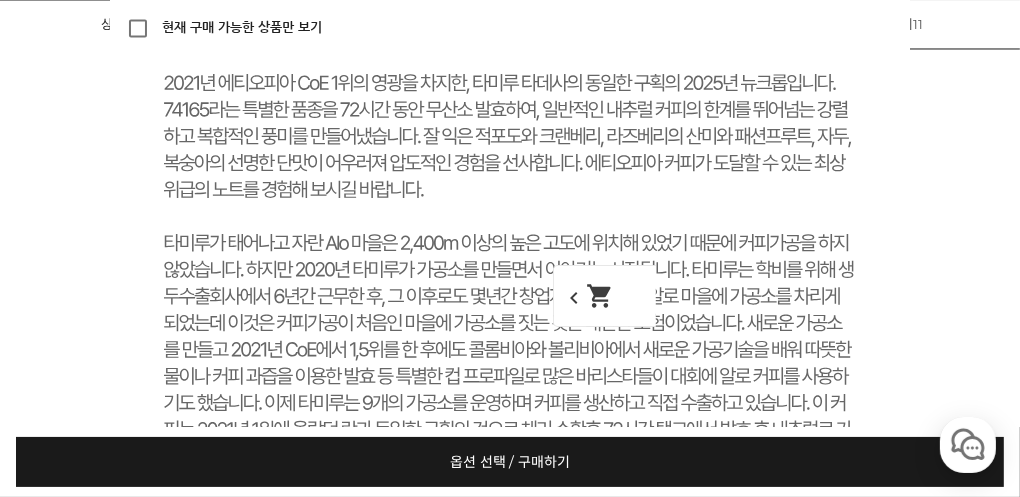 scroll, scrollTop: 7749, scrollLeft: 0, axis: vertical 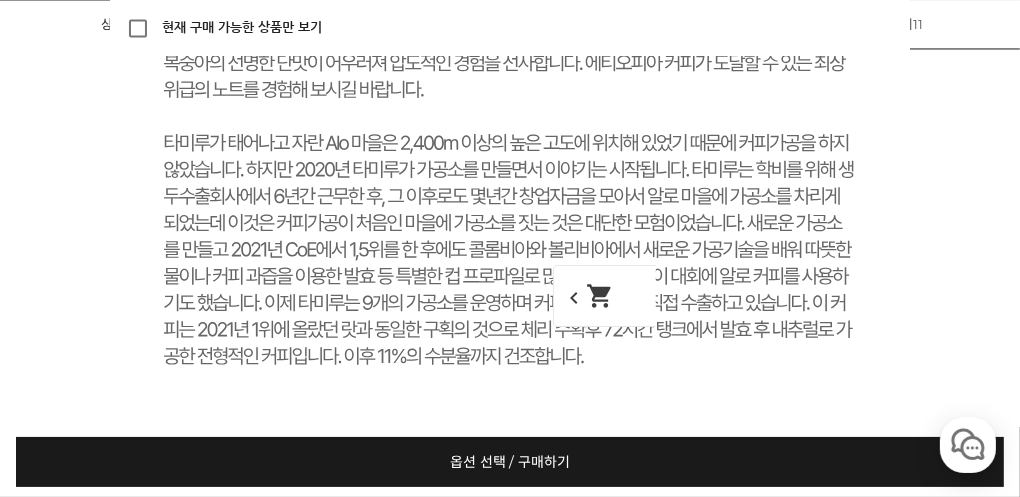 click at bounding box center [510, -1012] 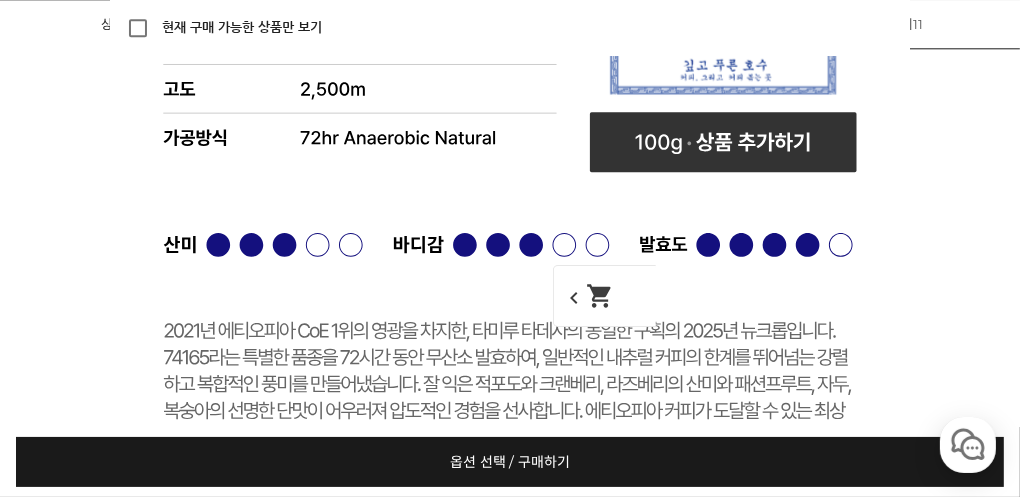 scroll, scrollTop: 8349, scrollLeft: 0, axis: vertical 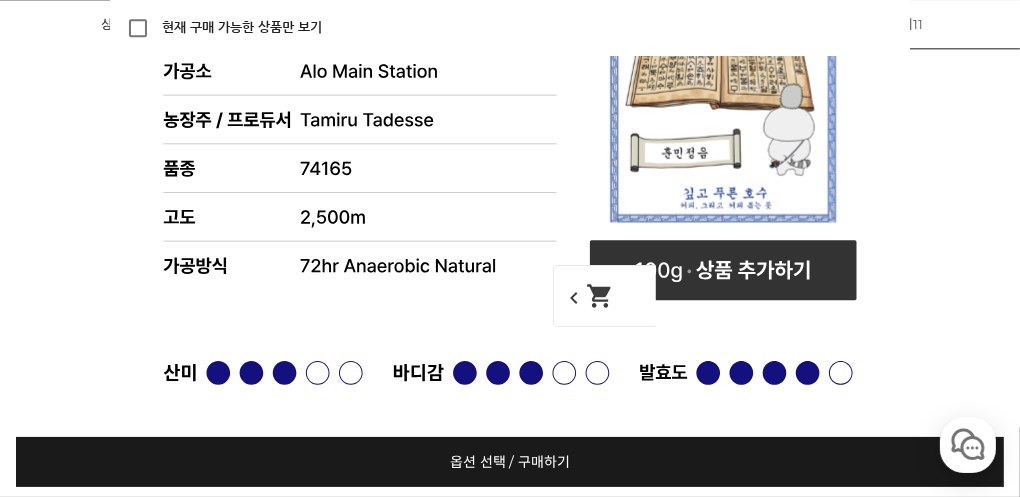 click 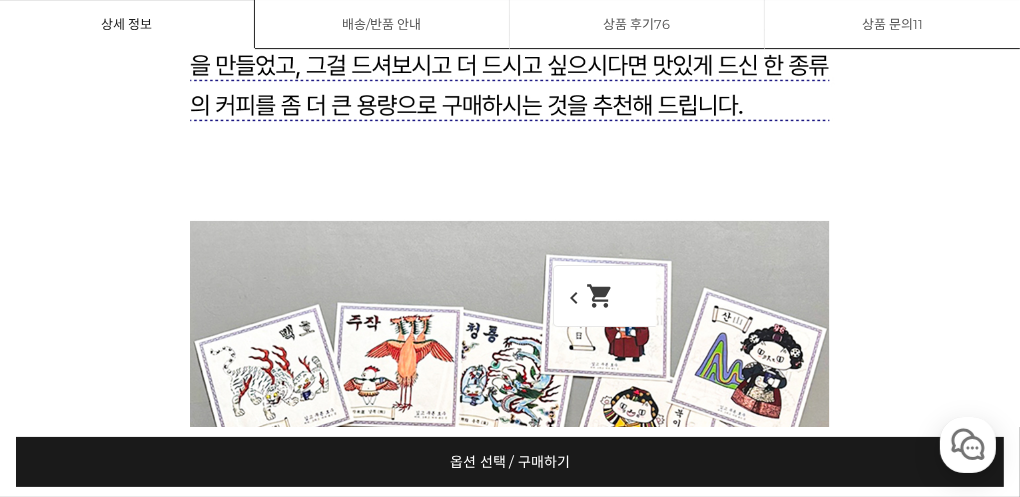 scroll, scrollTop: 3202, scrollLeft: 0, axis: vertical 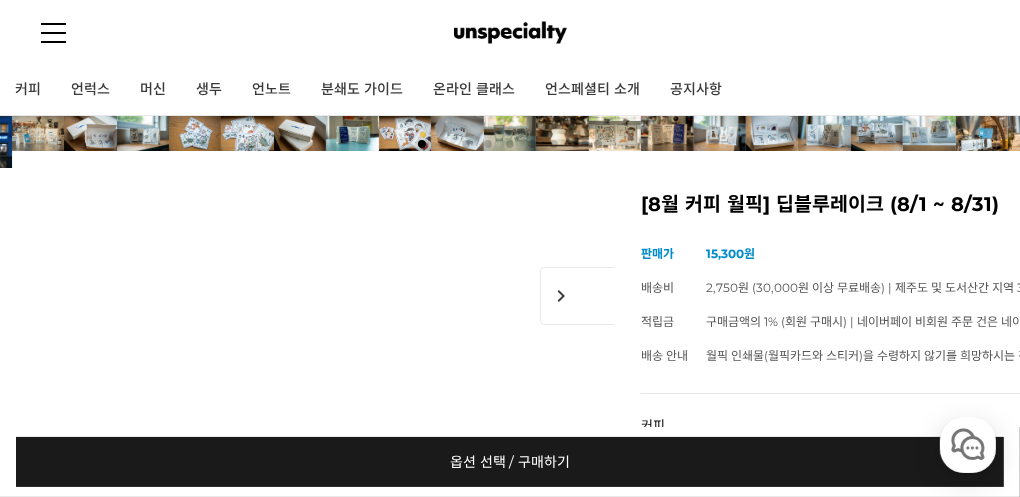 click on "장바구니" at bounding box center [0, 0] 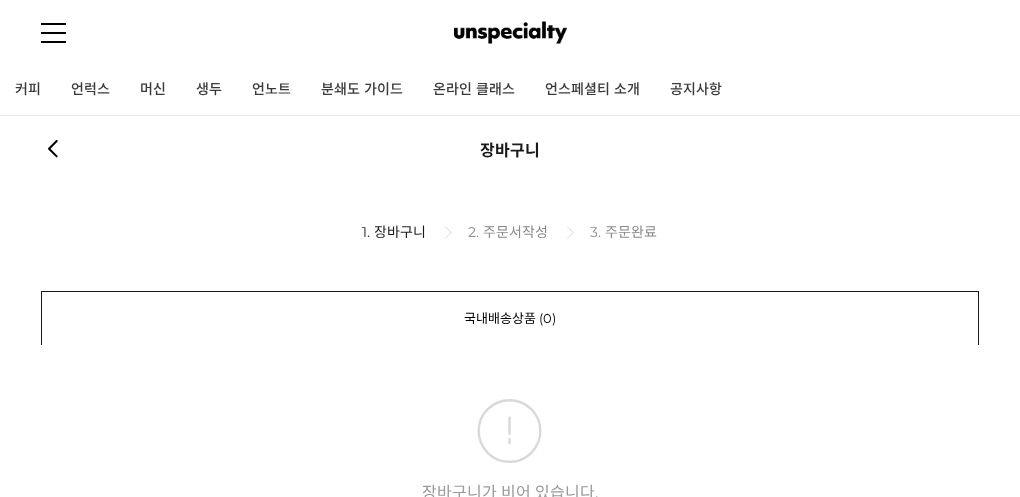 scroll, scrollTop: 0, scrollLeft: 0, axis: both 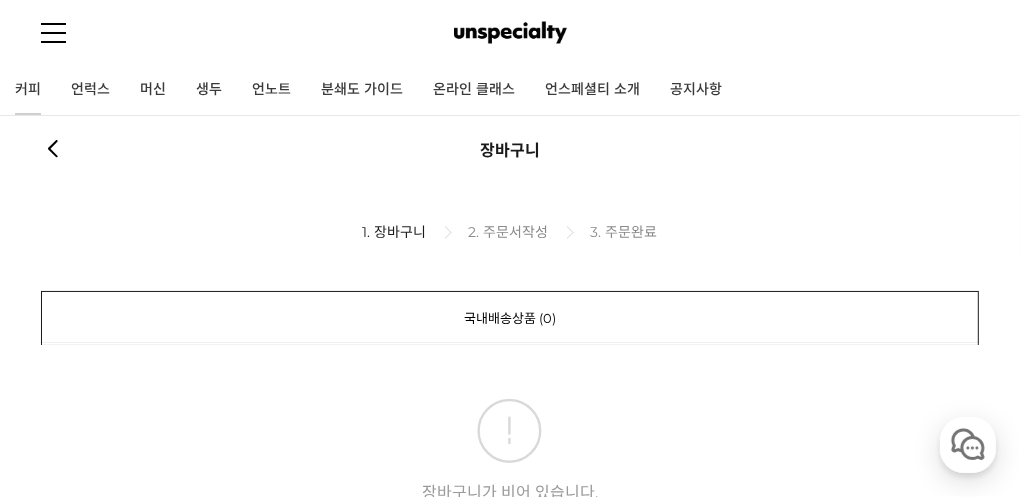 click on "커피" at bounding box center (28, 90) 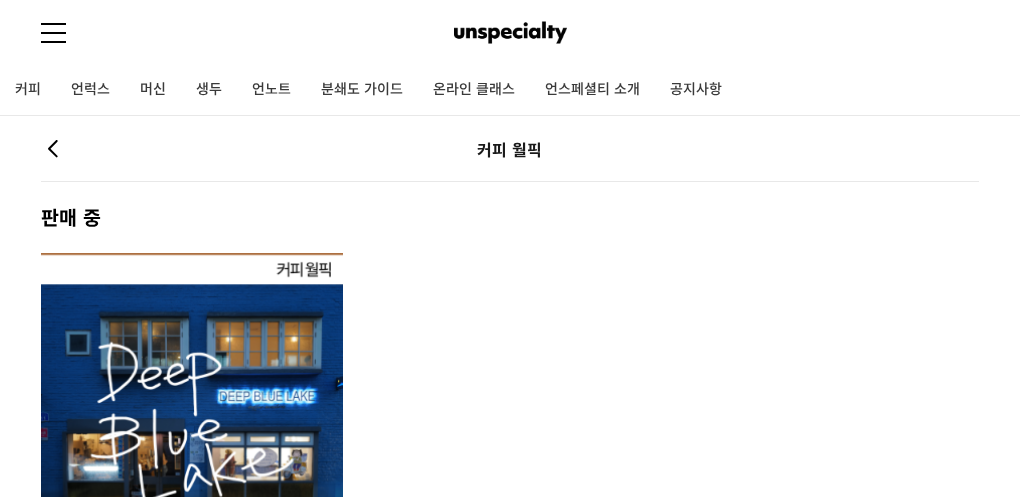 scroll, scrollTop: 0, scrollLeft: 0, axis: both 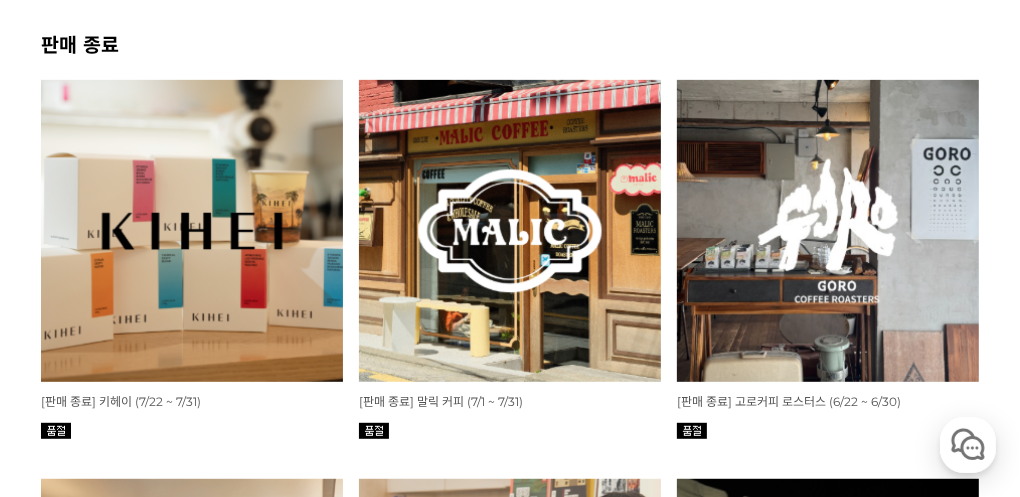 click at bounding box center [192, -196] 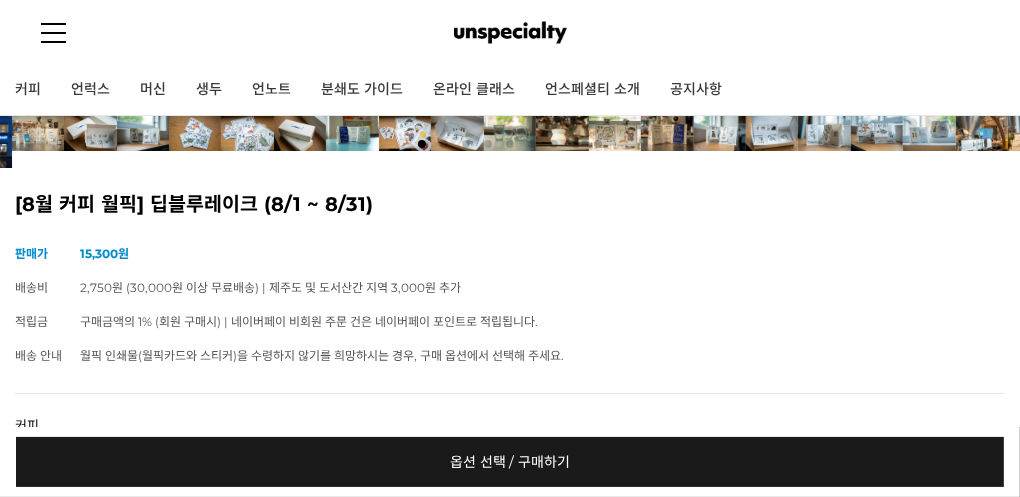 scroll, scrollTop: 299, scrollLeft: 0, axis: vertical 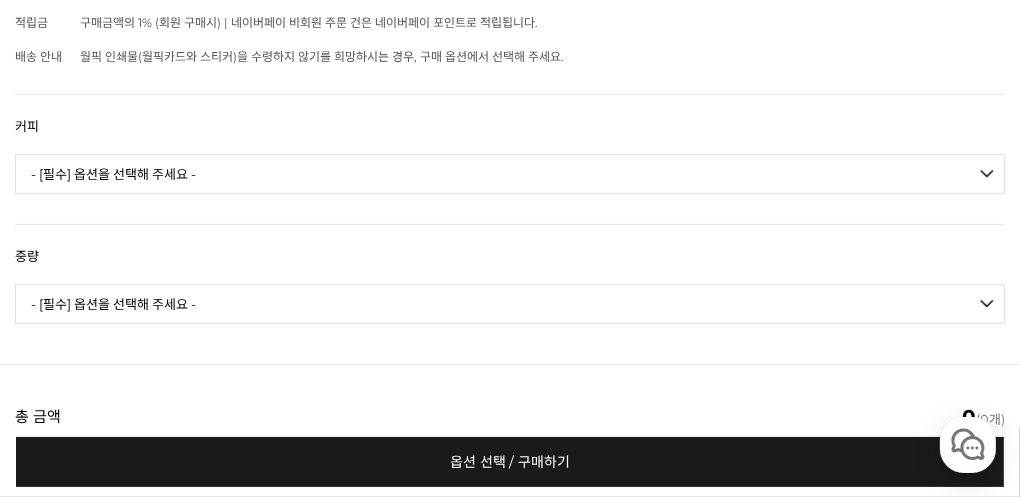 click on "- [필수] 옵션을 선택해 주세요 - ------------------- 언스페셜티 분쇄도 가이드 종이 (주문 1건당 최대 1개 제공) 월픽 인쇄물(월픽 카드와 스티커) 받지 않기 베르가못 현무 블랜딩 (언스페셜티 블렌드) 트리플베리 주작 블랜딩 (언스페셜티 블렌드) [8.6 오픈] 리치 청룡 블랜딩 (언스페셜티 블렌드) 딥 블랜딩 블루 블랜딩 다크딥 블랜딩 #1 에티오피아 예가체프 첼베사 디카페인 #2 콜롬비아 로스 노갈레스 디카페인 #3 에티오피아 알로 타미루 74158 무산소 내추럴 (288hr) #4 에티오피아 알로 타미루 미리가 워시드 #5 케냐 뚱구리 AA 워시드 [품절] #6 페루 엘 미라도르 데 산타로사 게이샤 워시드 #7 콜롬비아 엘 파라이소 리치 #8 콜롬비아 라 보헤미아 게이샤 워시드 [8.6 오픈] #23 에티오피아 시다마 벤사 두완초 74158 내추럴 #34 콜롬비아 엘 파라이소 게이샤 내추럴 [품절] 온더락 유리컵" at bounding box center (510, 174) 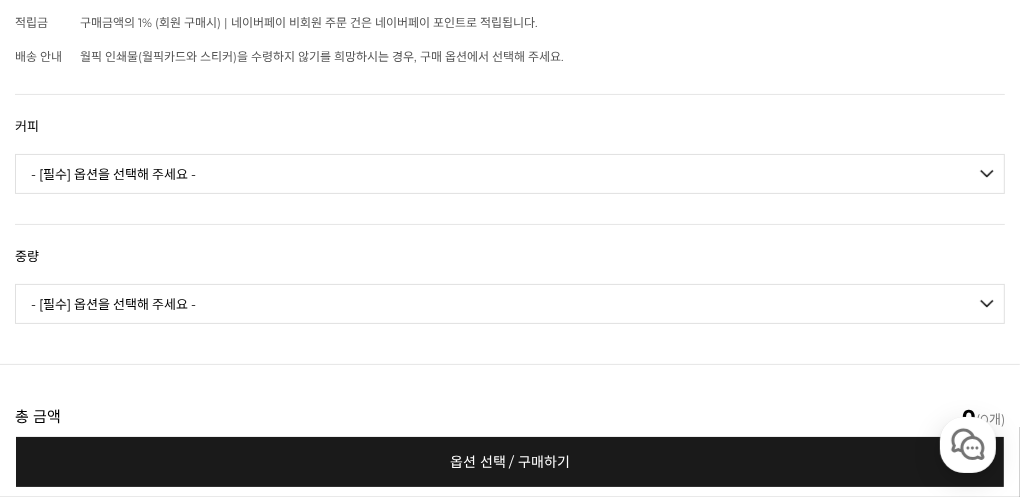 select on "#32 파나마 라 에스메랄다 하라미요 마리오 아바조 게이샤 내추럴" 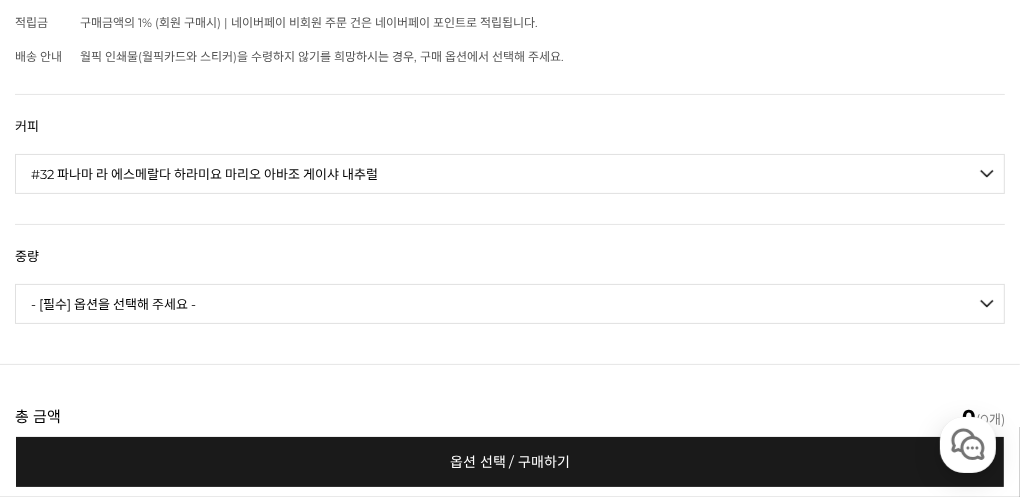 click on "- [필수] 옵션을 선택해 주세요 - ------------------- 언스페셜티 분쇄도 가이드 종이 (주문 1건당 최대 1개 제공) 월픽 인쇄물(월픽 카드와 스티커) 받지 않기 베르가못 현무 블랜딩 (언스페셜티 블렌드) 트리플베리 주작 블랜딩 (언스페셜티 블렌드) [8.6 오픈] 리치 청룡 블랜딩 (언스페셜티 블렌드) 딥 블랜딩 블루 블랜딩 다크딥 블랜딩 #1 에티오피아 예가체프 첼베사 디카페인 #2 콜롬비아 로스 노갈레스 디카페인 #3 에티오피아 알로 타미루 74158 무산소 내추럴 (288hr) #4 에티오피아 알로 타미루 미리가 워시드 #5 케냐 뚱구리 AA 워시드 [품절] #6 페루 엘 미라도르 데 산타로사 게이샤 워시드 #7 콜롬비아 엘 파라이소 리치 #8 콜롬비아 라 보헤미아 게이샤 워시드 [8.6 오픈] #23 에티오피아 시다마 벤사 두완초 74158 내추럴 #34 콜롬비아 엘 파라이소 게이샤 내추럴 [품절] 온더락 유리컵" at bounding box center (510, 174) 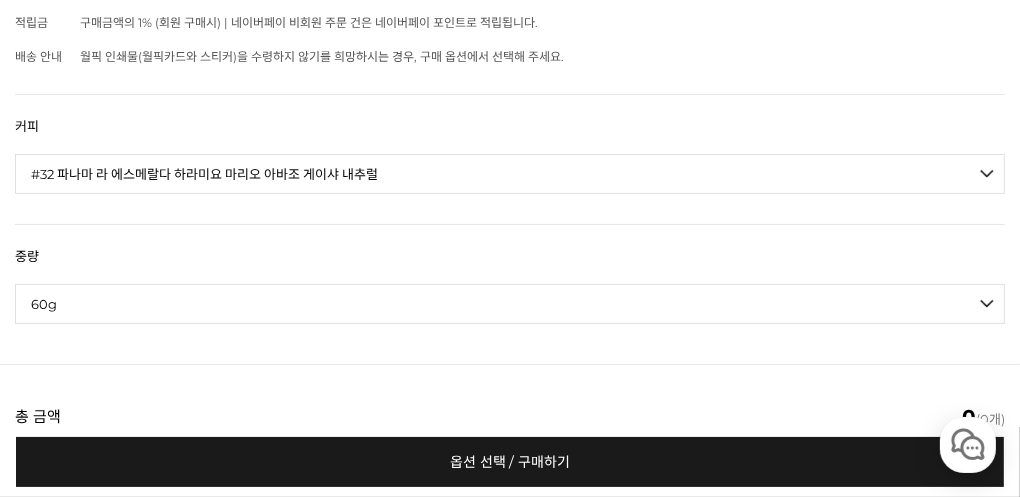 click on "- [필수] 옵션을 선택해 주세요 - ------------------- 60g" at bounding box center [510, 304] 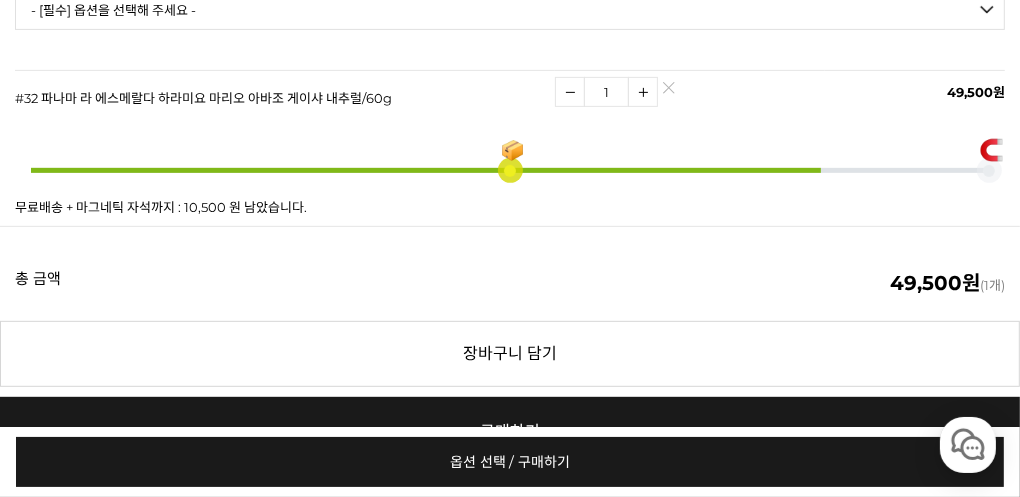 scroll, scrollTop: 600, scrollLeft: 0, axis: vertical 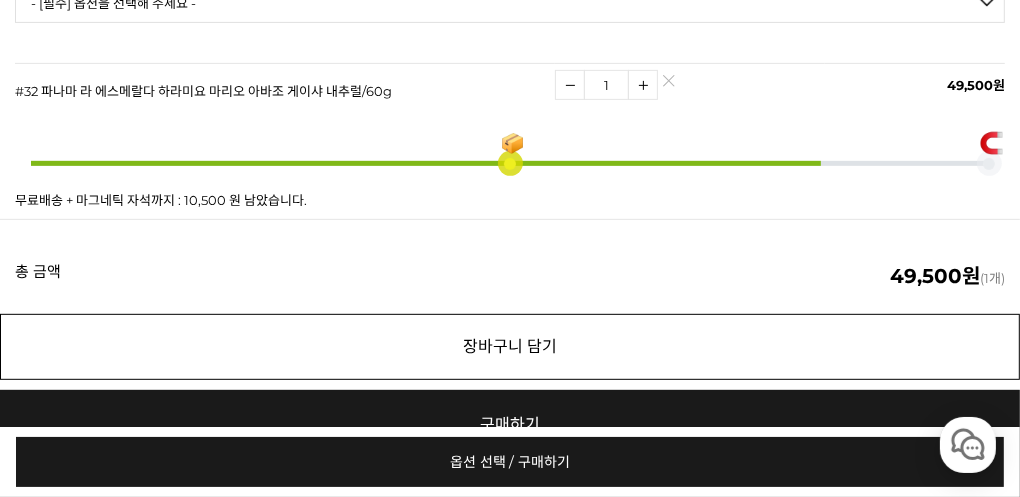 click on "장바구니 담기" at bounding box center [510, 347] 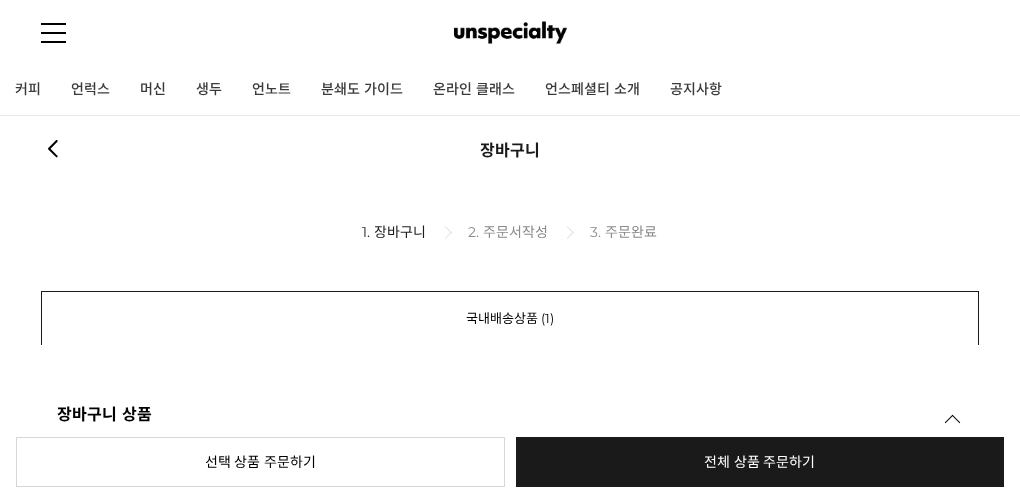 scroll, scrollTop: 0, scrollLeft: 0, axis: both 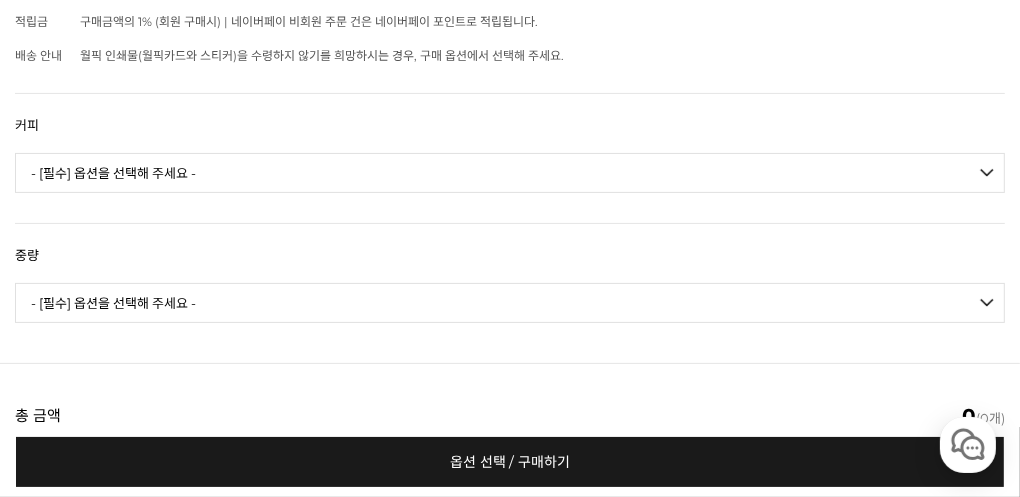 click on "- [필수] 옵션을 선택해 주세요 - ------------------- 언스페셜티 분쇄도 가이드 종이 (주문 1건당 최대 1개 제공) 월픽 인쇄물(월픽 카드와 스티커) 받지 않기 베르가못 현무 블랜딩 (언스페셜티 블렌드) 트리플베리 주작 블랜딩 (언스페셜티 블렌드) [8.6 오픈] 리치 청룡 블랜딩 (언스페셜티 블렌드) 딥 블랜딩 블루 블랜딩 다크딥 블랜딩 #1 에티오피아 예가체프 첼베사 디카페인 #2 콜롬비아 로스 노갈레스 디카페인 #3 에티오피아 알로 타미루 74158 무산소 내추럴 (288hr) #4 에티오피아 알로 타미루 미리가 워시드 #5 케냐 뚱구리 AA 워시드 [품절] #6 페루 엘 미라도르 데 산타로사 게이샤 워시드 #7 콜롬비아 엘 파라이소 리치 #8 콜롬비아 라 보헤미아 게이샤 워시드 [8.6 오픈] #23 에티오피아 시다마 벤사 두완초 74158 내추럴 #34 콜롬비아 엘 파라이소 게이샤 내추럴 [품절] 온더락 유리컵" at bounding box center [510, 173] 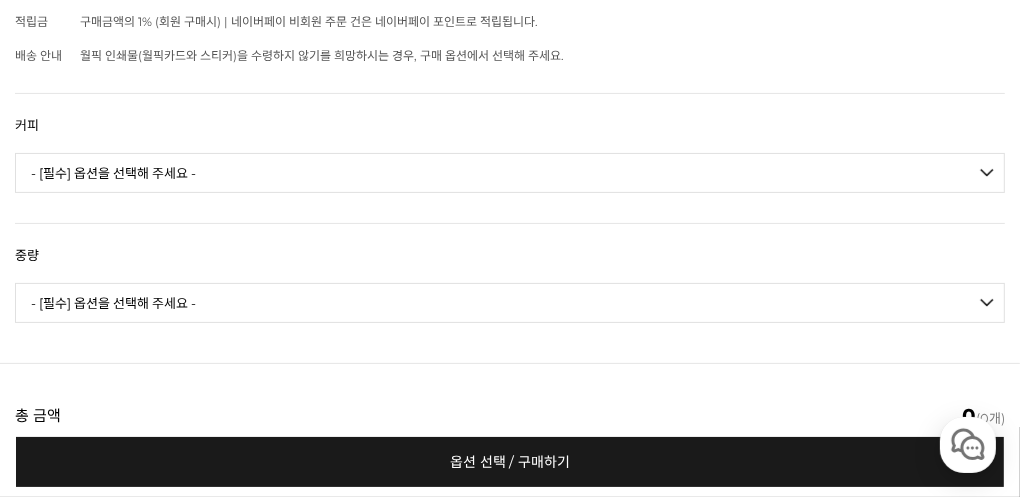 select on "#7 콜롬비아 엘 파라이소 리치" 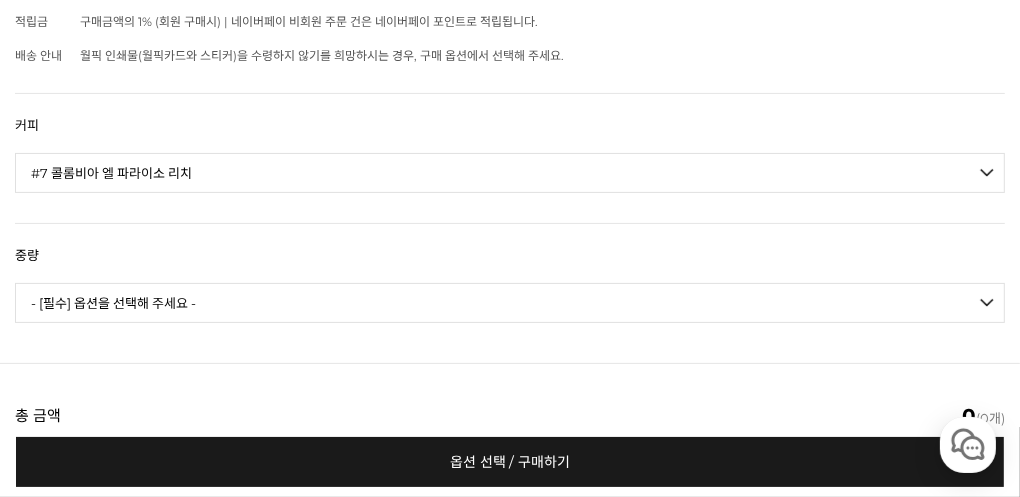 click on "- [필수] 옵션을 선택해 주세요 - ------------------- 언스페셜티 분쇄도 가이드 종이 (주문 1건당 최대 1개 제공) 월픽 인쇄물(월픽 카드와 스티커) 받지 않기 베르가못 현무 블랜딩 (언스페셜티 블렌드) 트리플베리 주작 블랜딩 (언스페셜티 블렌드) [8.6 오픈] 리치 청룡 블랜딩 (언스페셜티 블렌드) 딥 블랜딩 블루 블랜딩 다크딥 블랜딩 #1 에티오피아 예가체프 첼베사 디카페인 #2 콜롬비아 로스 노갈레스 디카페인 #3 에티오피아 알로 타미루 74158 무산소 내추럴 (288hr) #4 에티오피아 알로 타미루 미리가 워시드 #5 케냐 뚱구리 AA 워시드 [품절] #6 페루 엘 미라도르 데 산타로사 게이샤 워시드 #7 콜롬비아 엘 파라이소 리치 #8 콜롬비아 라 보헤미아 게이샤 워시드 [8.6 오픈] #23 에티오피아 시다마 벤사 두완초 74158 내추럴 #34 콜롬비아 엘 파라이소 게이샤 내추럴 [품절] 온더락 유리컵" at bounding box center (510, 173) 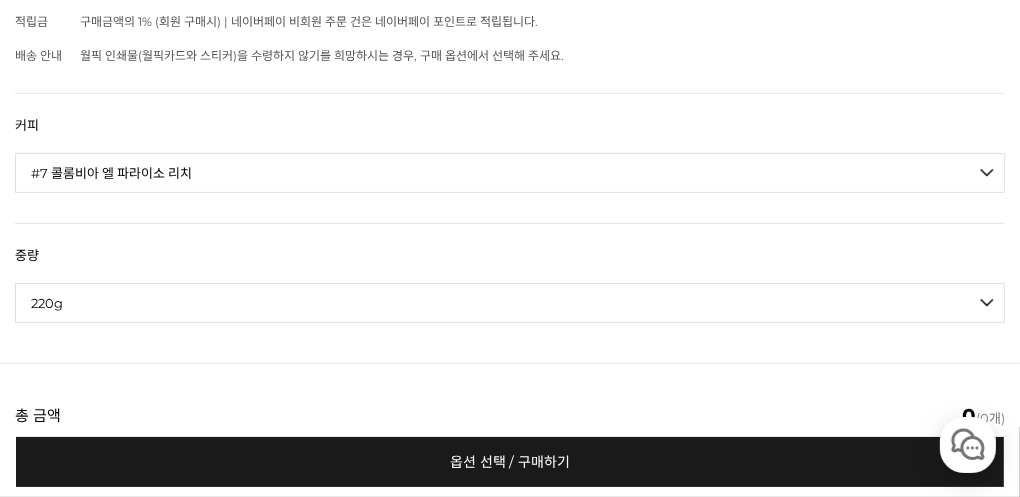 click on "- [필수] 옵션을 선택해 주세요 - ------------------- 220g" at bounding box center (510, 303) 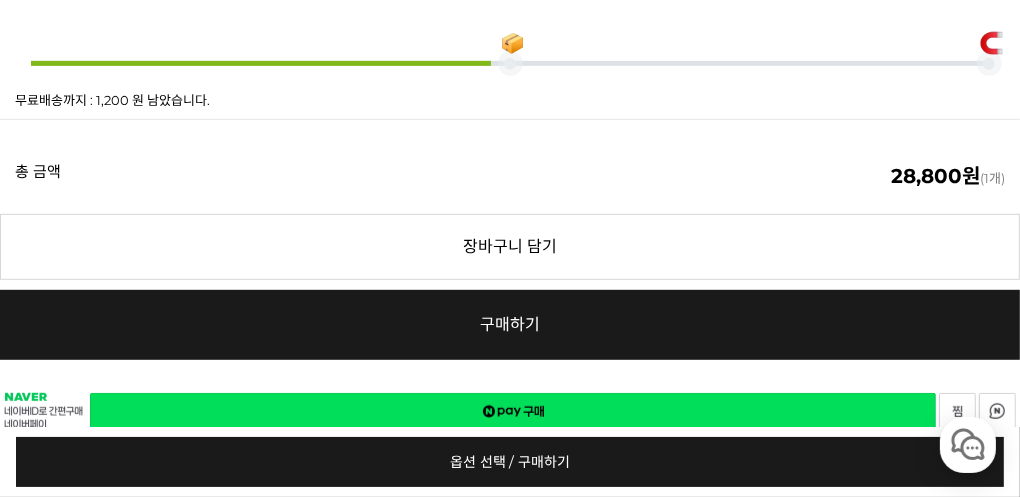 scroll, scrollTop: 800, scrollLeft: 0, axis: vertical 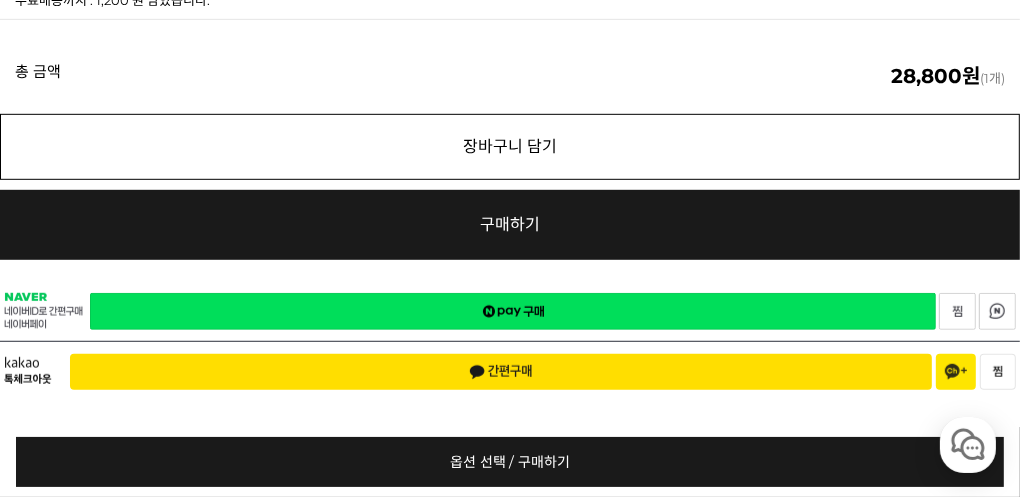 click on "장바구니 담기" at bounding box center (510, 147) 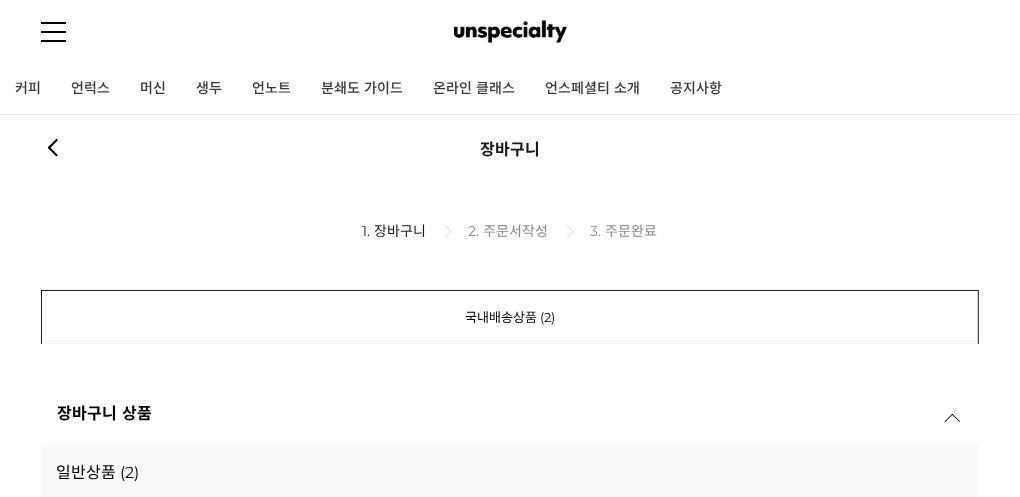 scroll, scrollTop: 99, scrollLeft: 0, axis: vertical 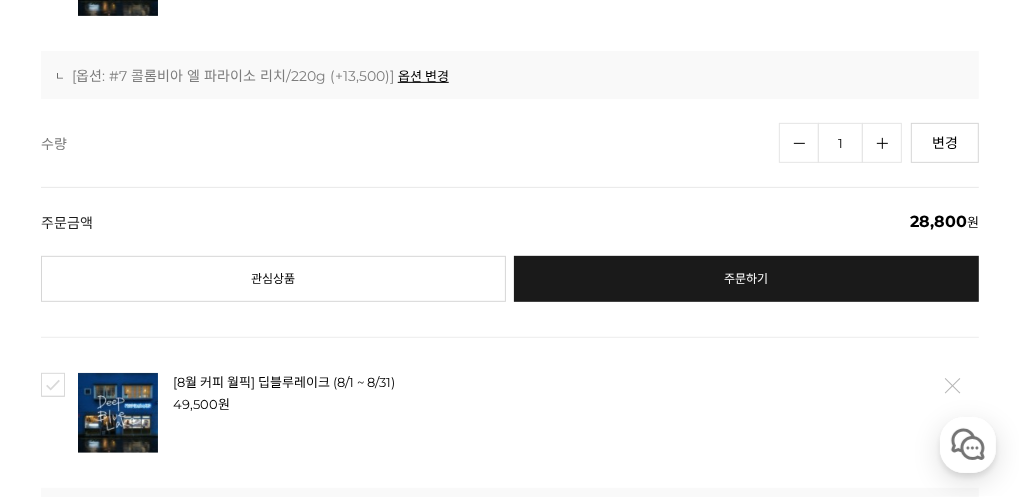 click on "주문하기" at bounding box center (746, 279) 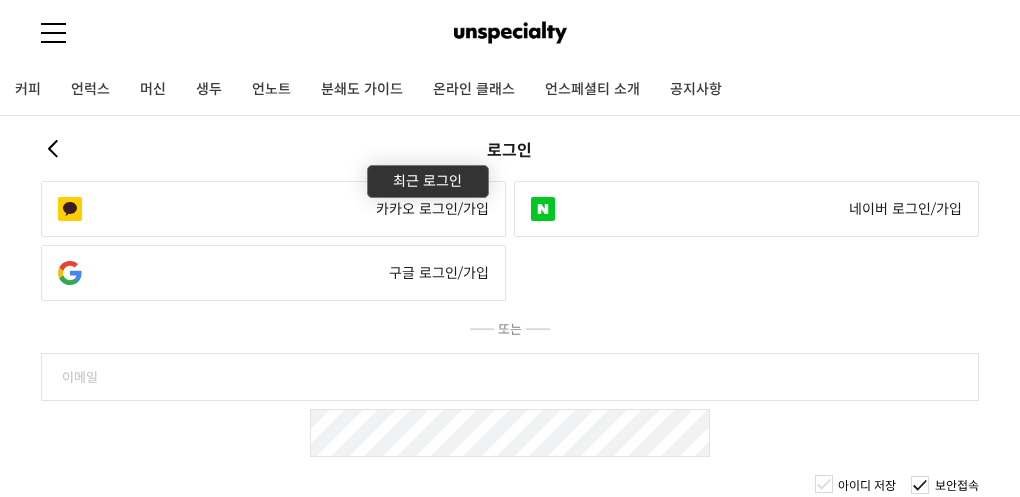 scroll, scrollTop: 0, scrollLeft: 0, axis: both 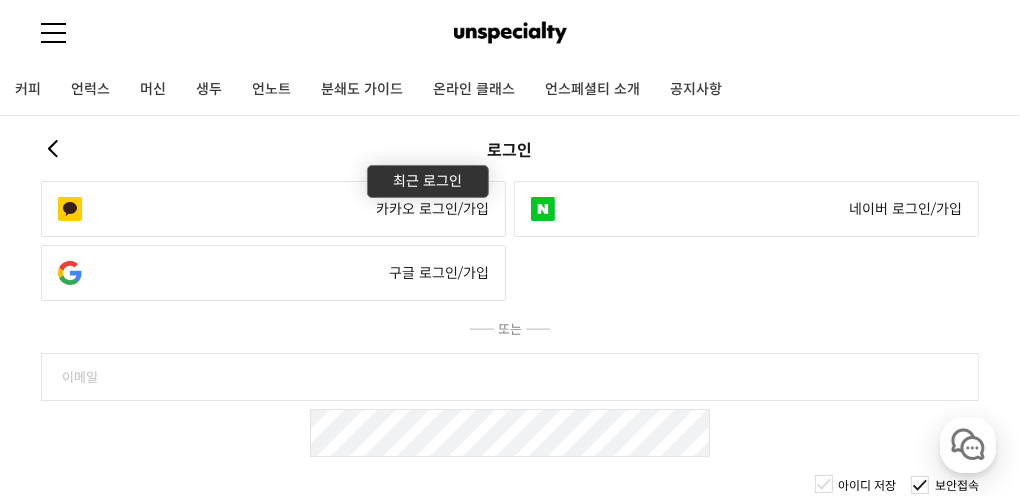 click on "네이버 로그인/가입" at bounding box center (746, 209) 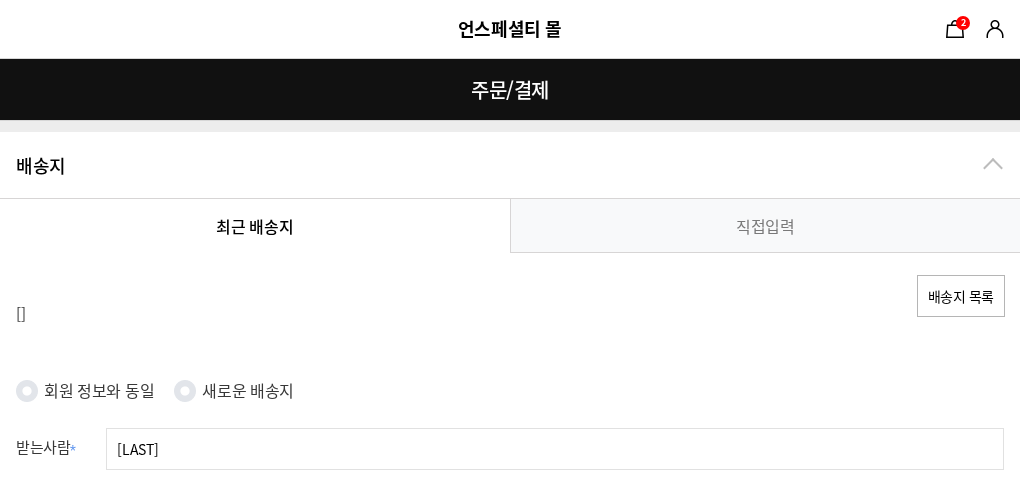 scroll, scrollTop: 0, scrollLeft: 0, axis: both 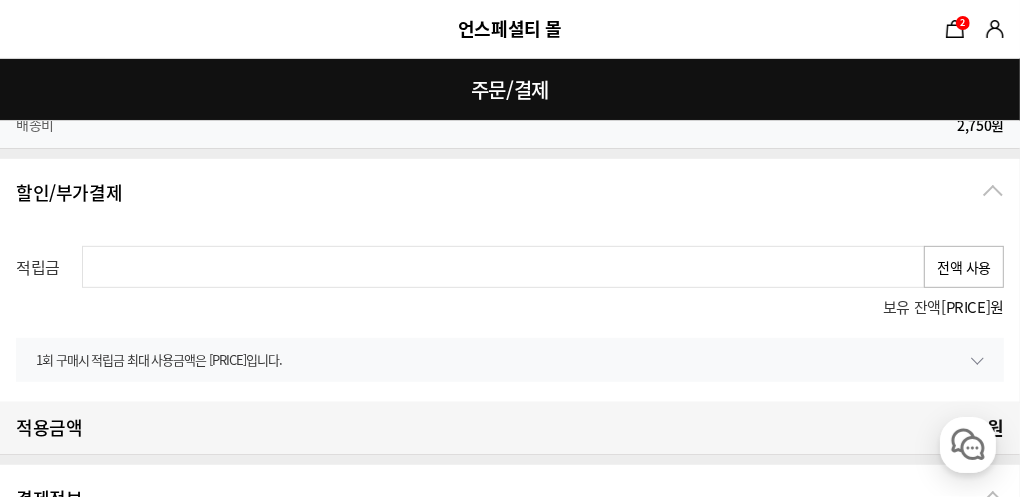 click on "전액 사용" at bounding box center [964, 267] 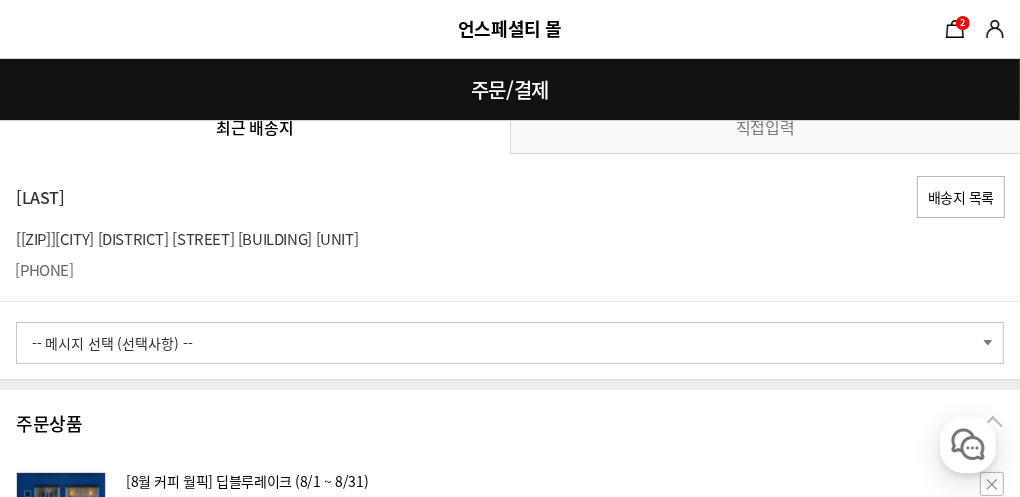 scroll, scrollTop: 0, scrollLeft: 0, axis: both 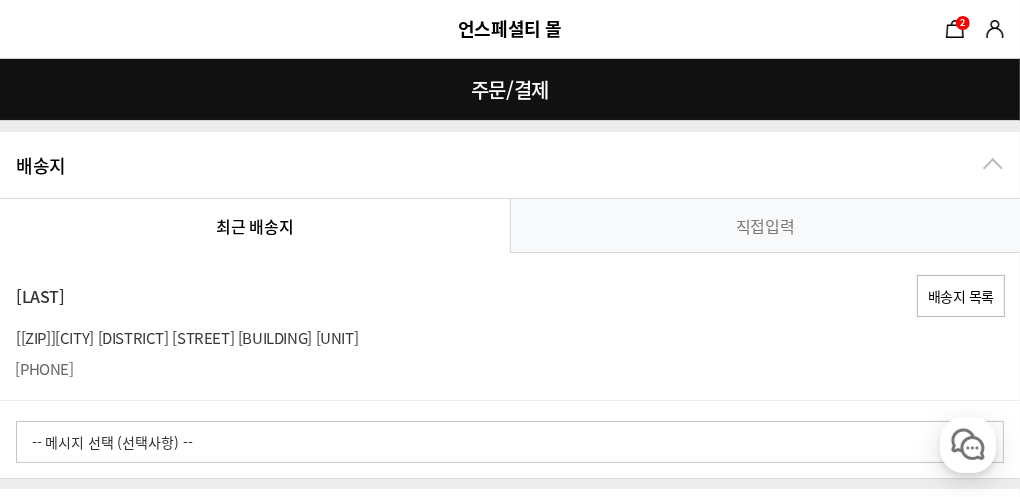 click on "장바구니 2" at bounding box center (955, 29) 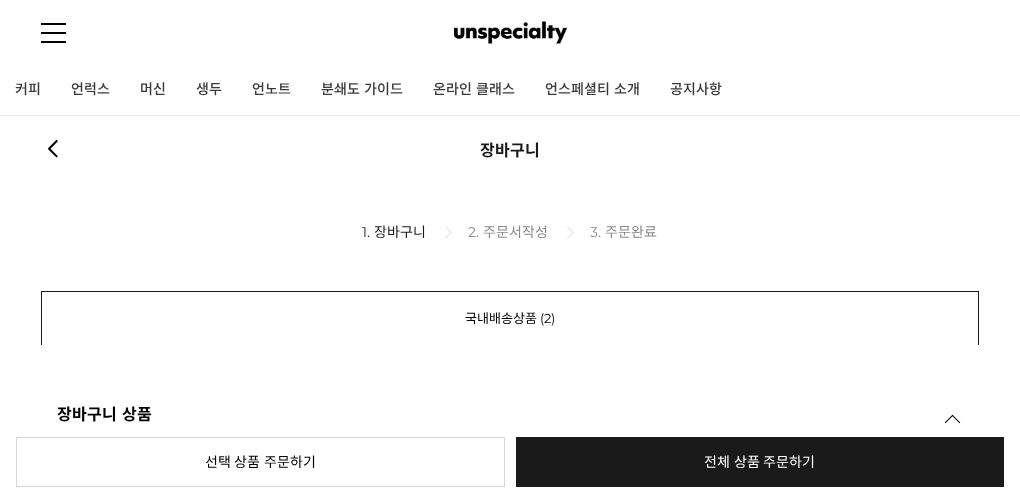 scroll, scrollTop: 0, scrollLeft: 0, axis: both 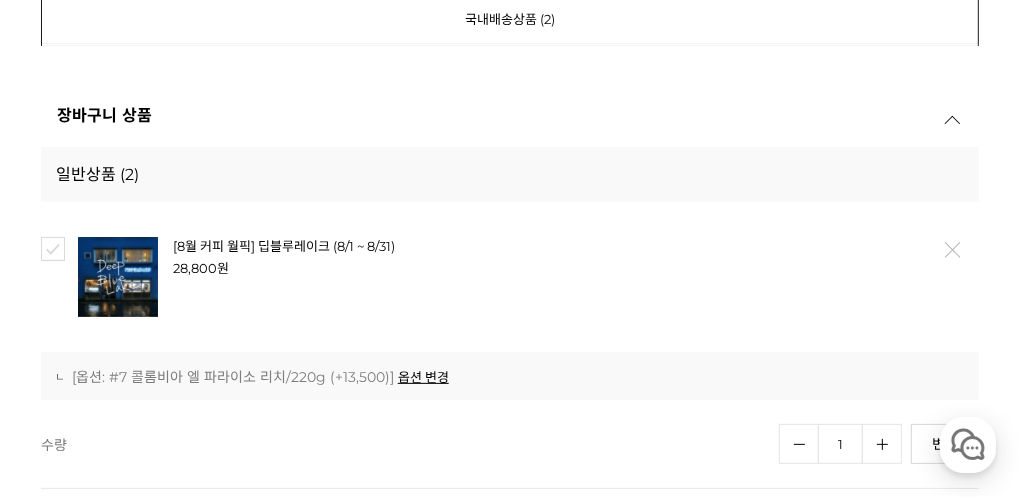 click on "전체 상품 주문하기" at bounding box center (510, 1593) 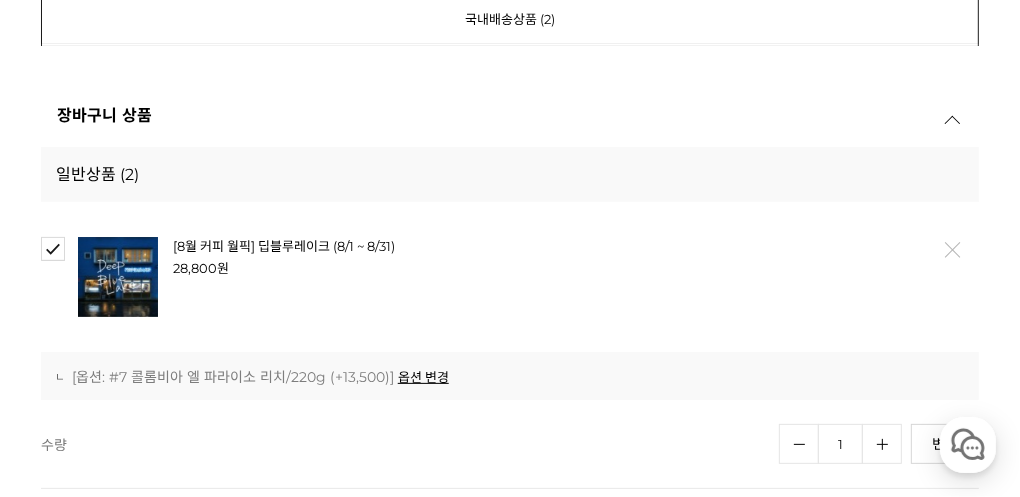 checkbox on "true" 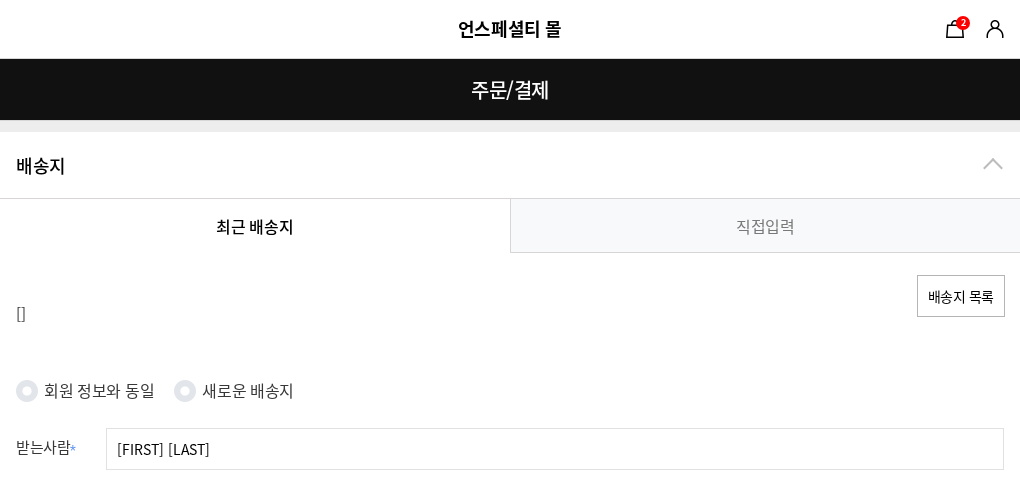 scroll, scrollTop: 0, scrollLeft: 0, axis: both 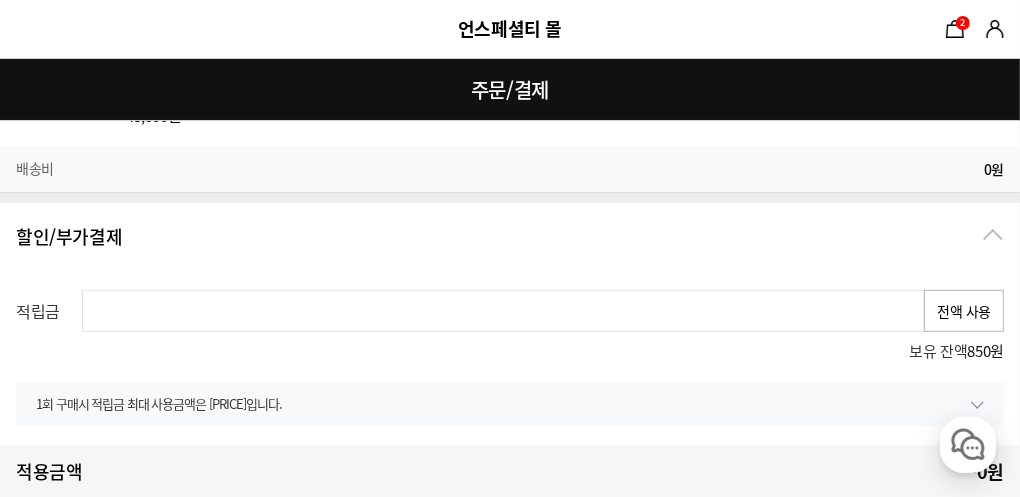 click on "전액 사용" at bounding box center [964, 311] 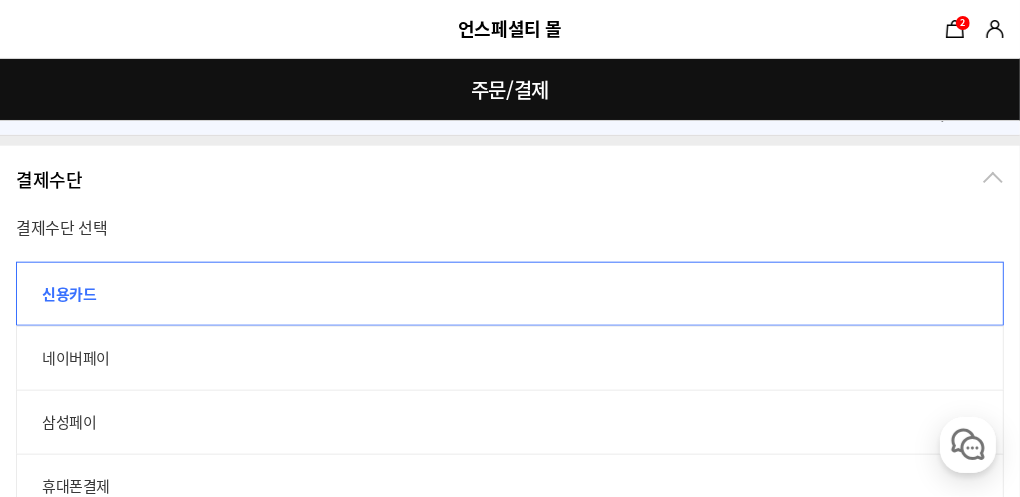 scroll, scrollTop: 1400, scrollLeft: 0, axis: vertical 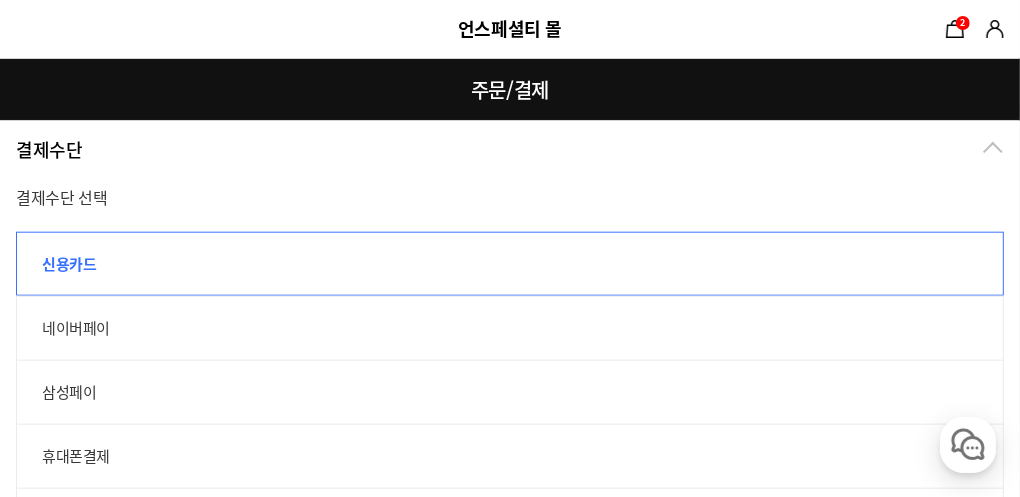 click on "신용카드" at bounding box center [510, 264] 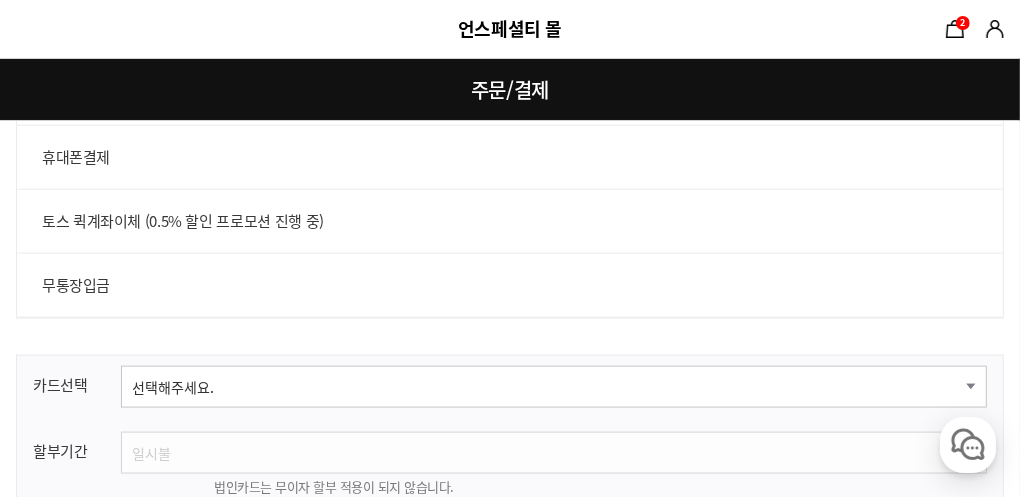 scroll, scrollTop: 1800, scrollLeft: 0, axis: vertical 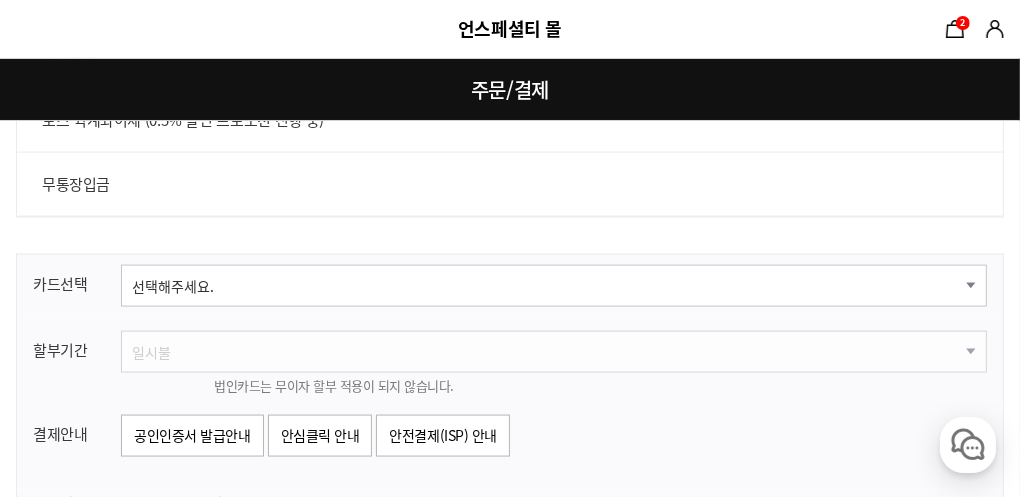 click on "선택해주세요.
신한카드 비씨카드 우리카드 KB국민카드 롯데카드 현대카드 삼성카드 NH카드 하나카드 씨티카드 카카오뱅크 광주카드 전북카드 수협카드 제주카드 신협카드 우체국체크카드 새마을금고 저축은행카드 KDB산업체크카드" at bounding box center (554, 286) 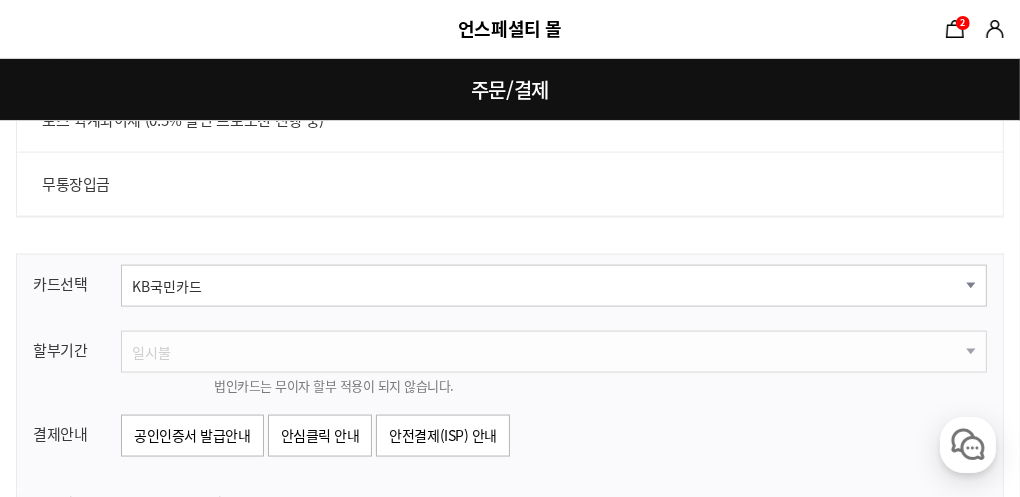 click on "선택해주세요.
신한카드 비씨카드 우리카드 KB국민카드 롯데카드 현대카드 삼성카드 NH카드 하나카드 씨티카드 카카오뱅크 광주카드 전북카드 수협카드 제주카드 신협카드 우체국체크카드 새마을금고 저축은행카드 KDB산업체크카드" at bounding box center (554, 286) 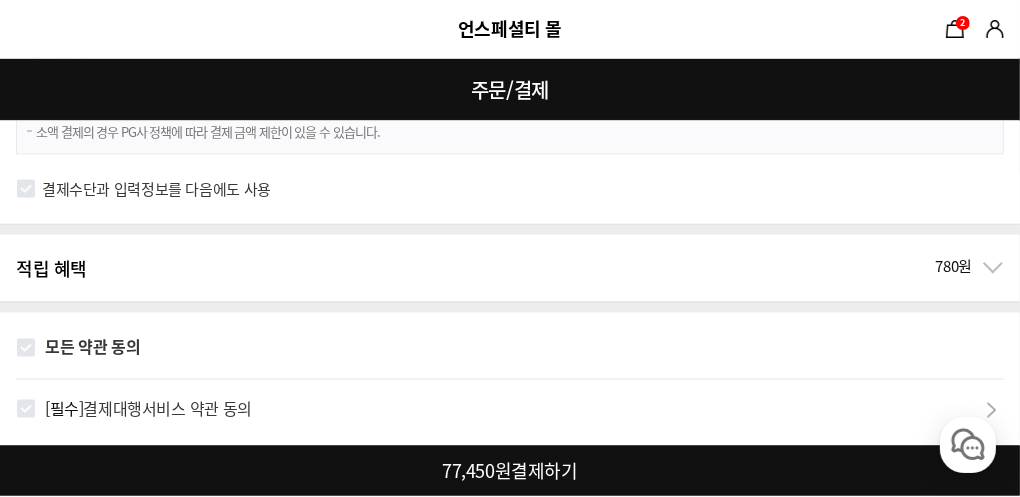 scroll, scrollTop: 2299, scrollLeft: 0, axis: vertical 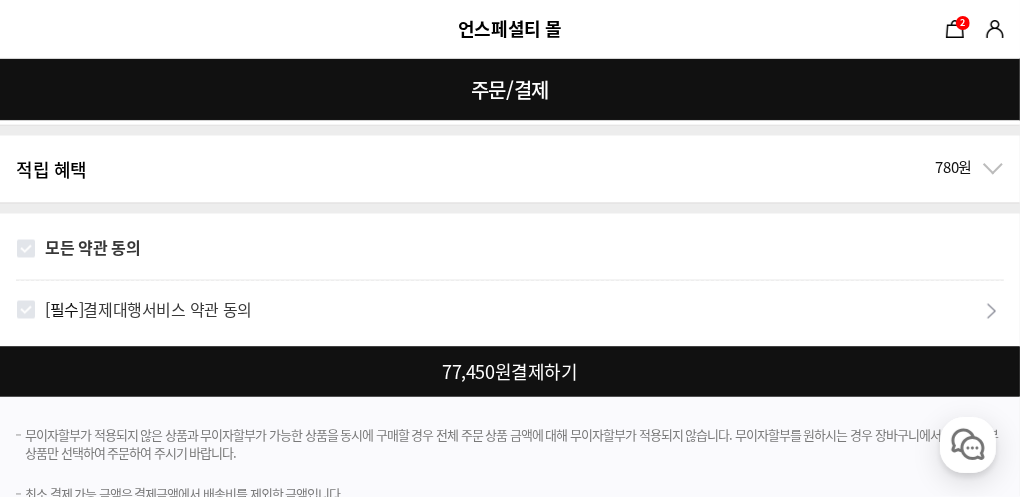 click on "모든 약관 동의" at bounding box center (26, 249) 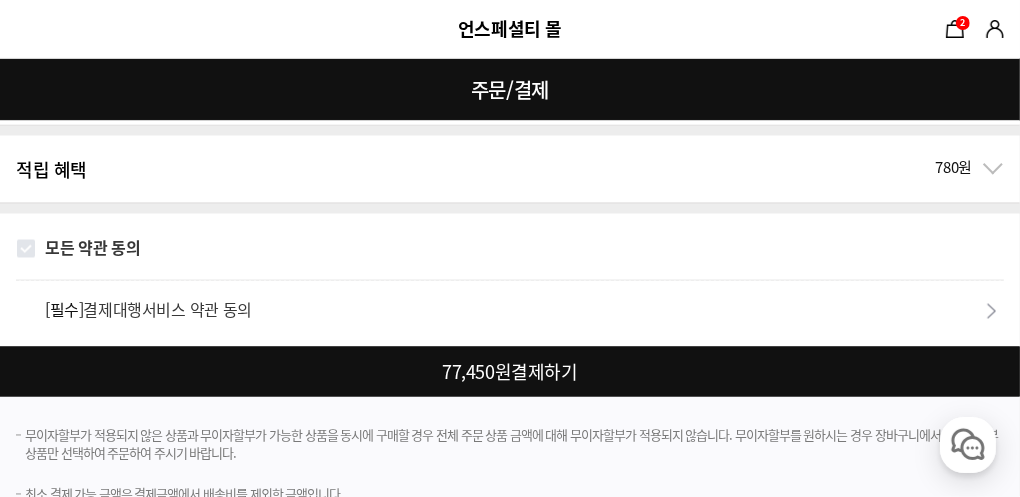 checkbox on "true" 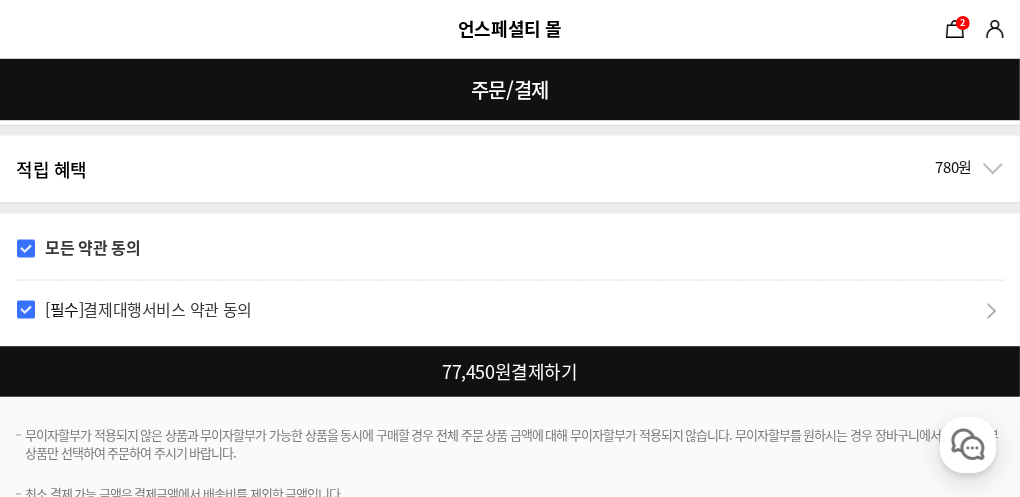 checkbox on "true" 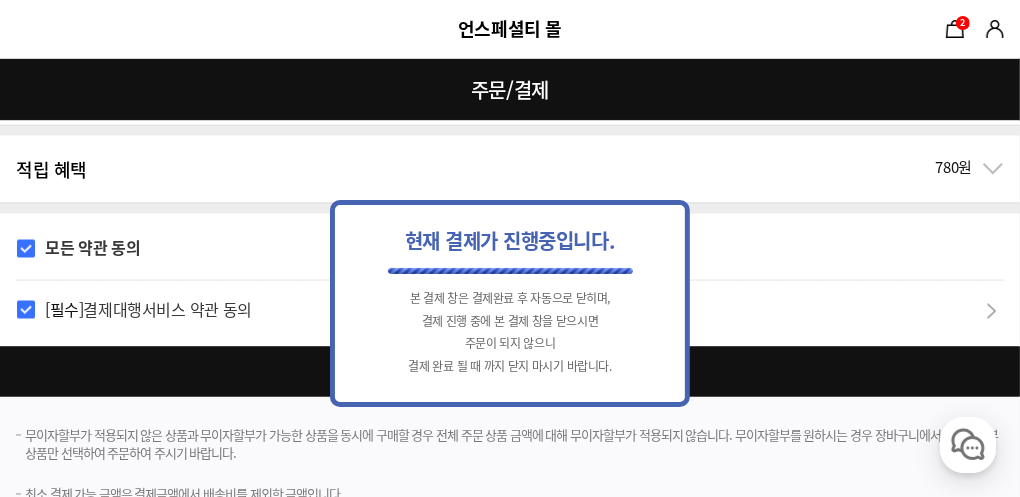 scroll, scrollTop: 0, scrollLeft: 0, axis: both 